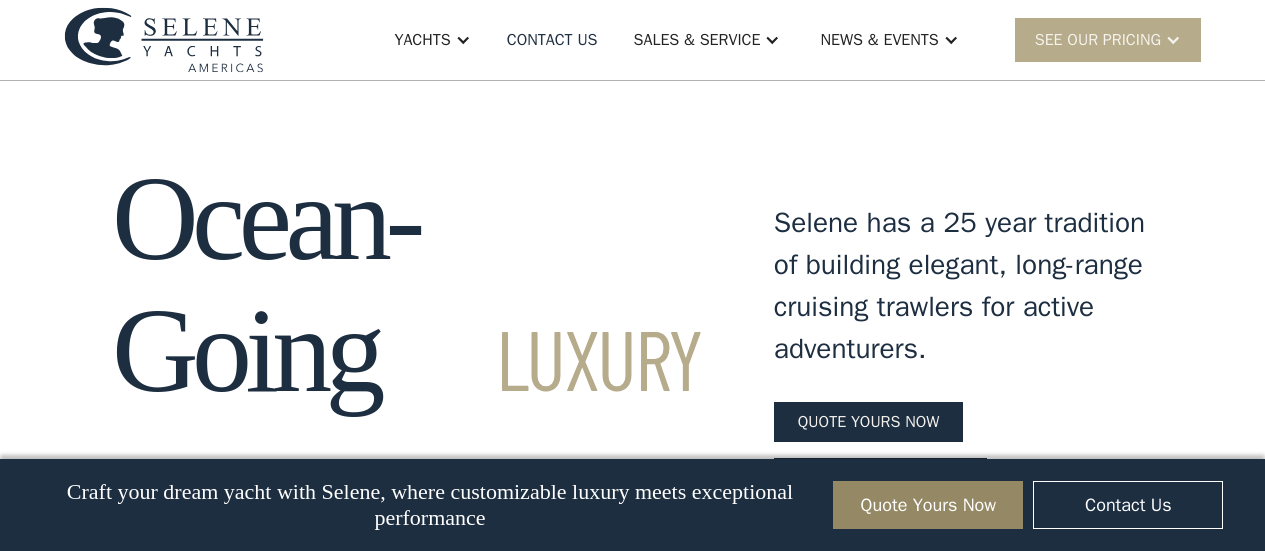 scroll, scrollTop: 3664, scrollLeft: 0, axis: vertical 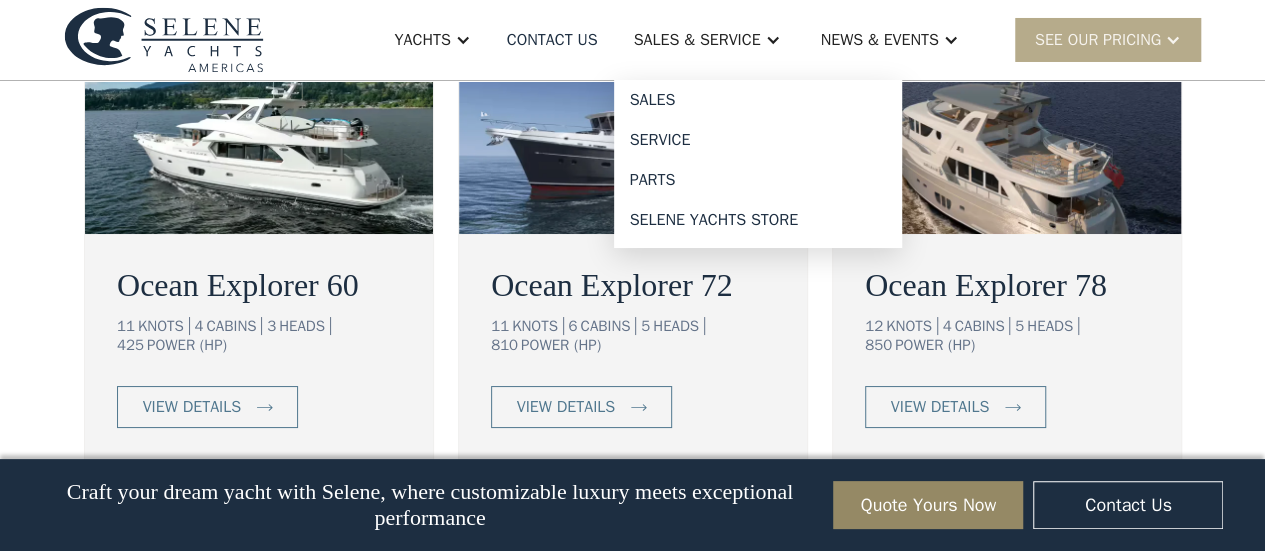click on "Sales & Service" at bounding box center [707, 40] 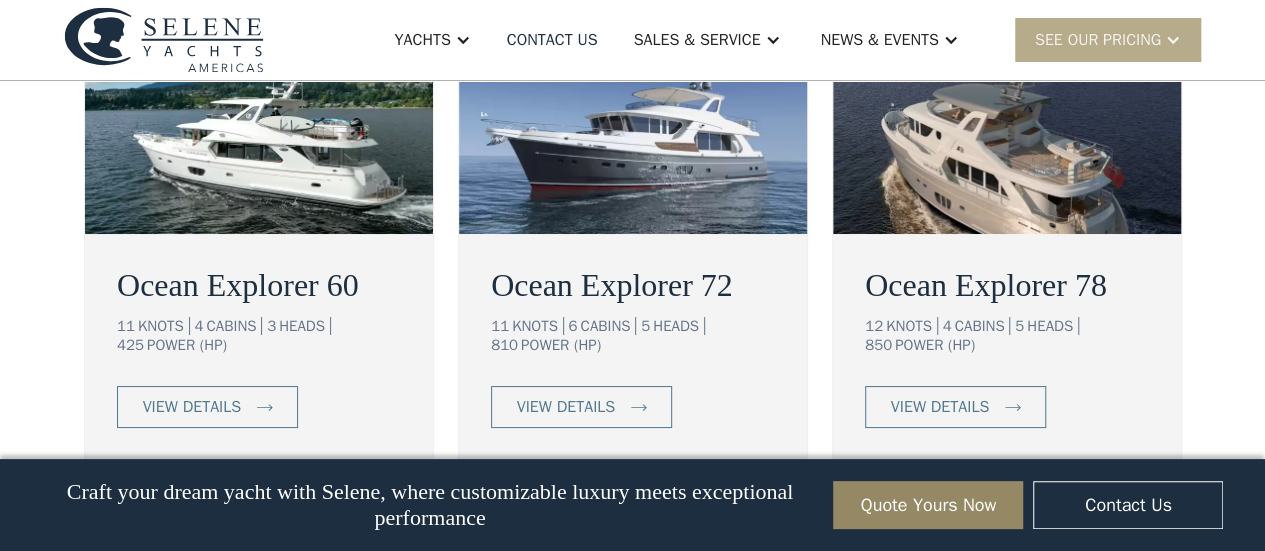 click on "Sales & Service" at bounding box center [697, 40] 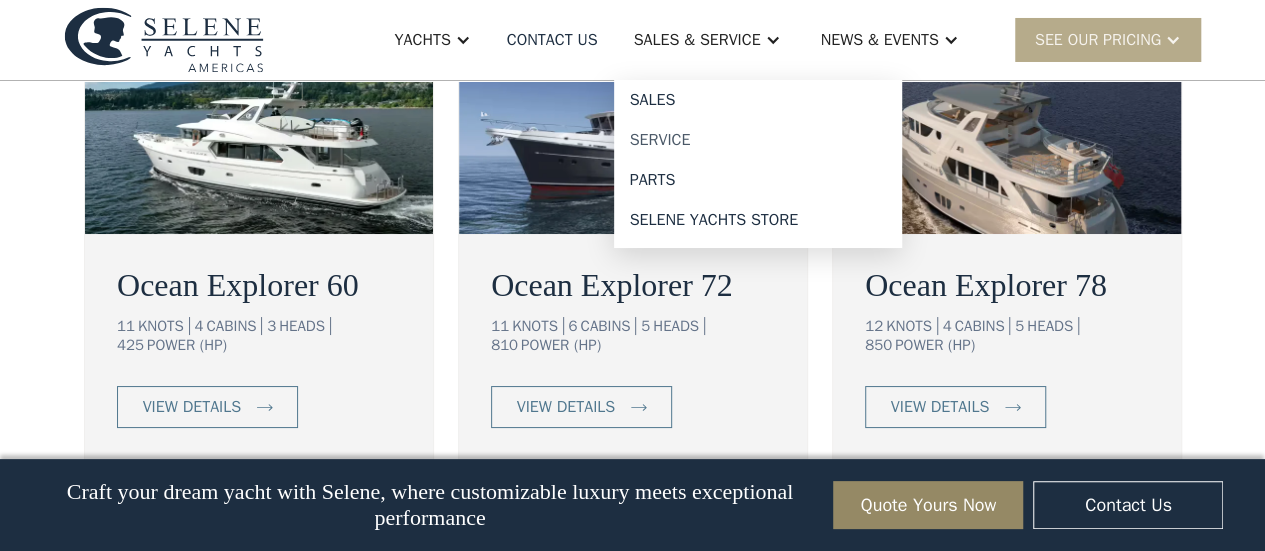 click on "Service" at bounding box center [758, 140] 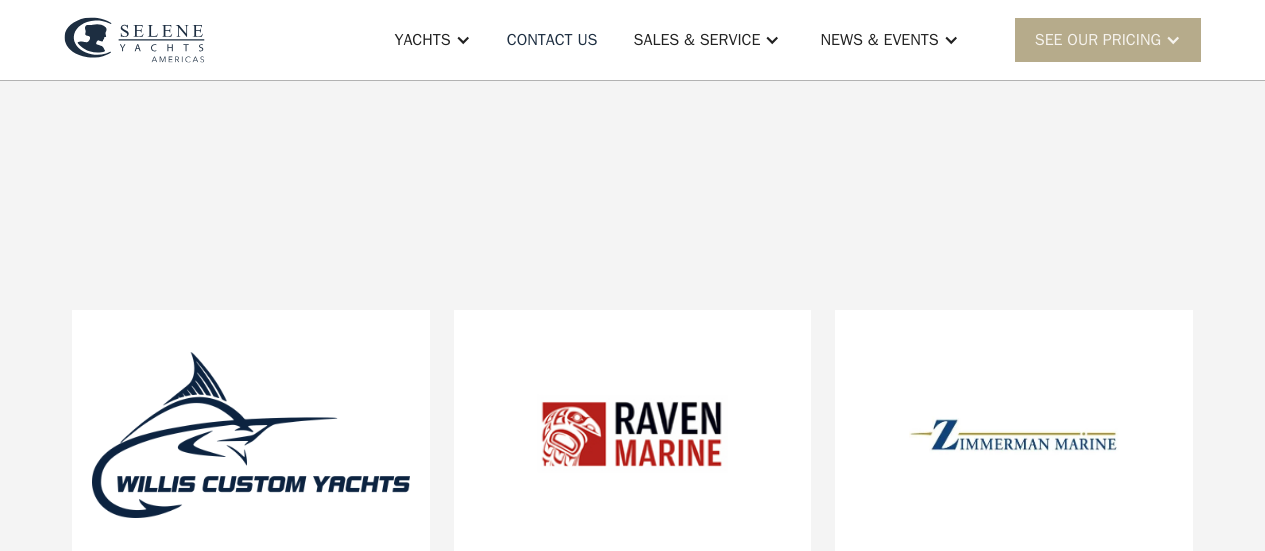 scroll, scrollTop: 0, scrollLeft: 0, axis: both 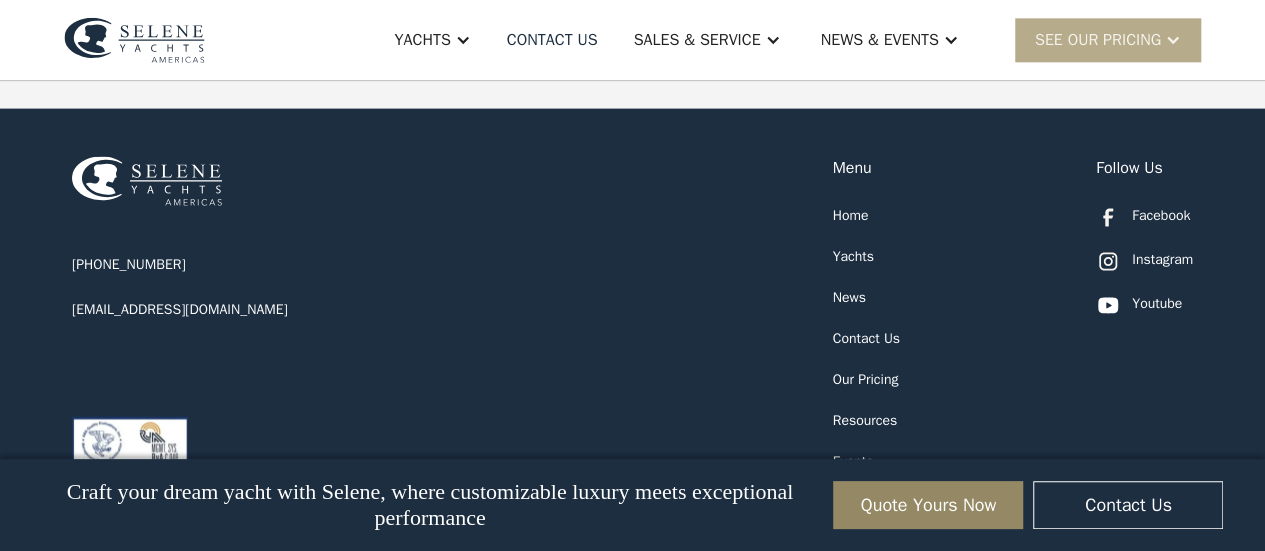 click on "+1 877-689-3979 info@seleneamericas.com Menu Home Yachts News Contact Us Our Pricing  Resources Events Articles Privacy Policy Follow Us Facebook Instagram Twitter Youtube" at bounding box center (632, 331) 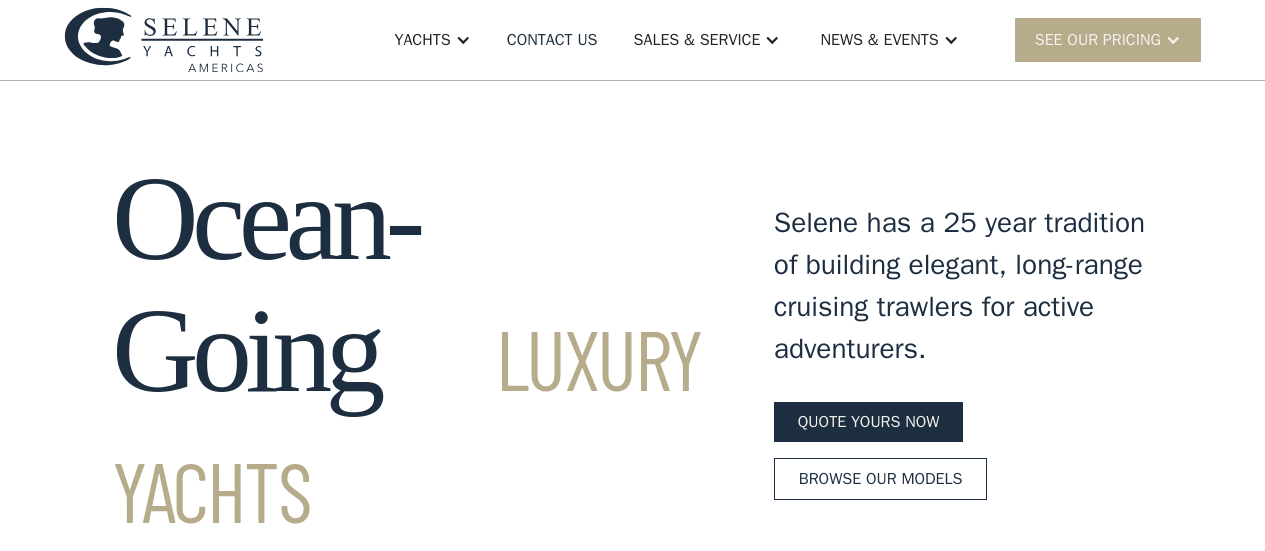scroll, scrollTop: 0, scrollLeft: 0, axis: both 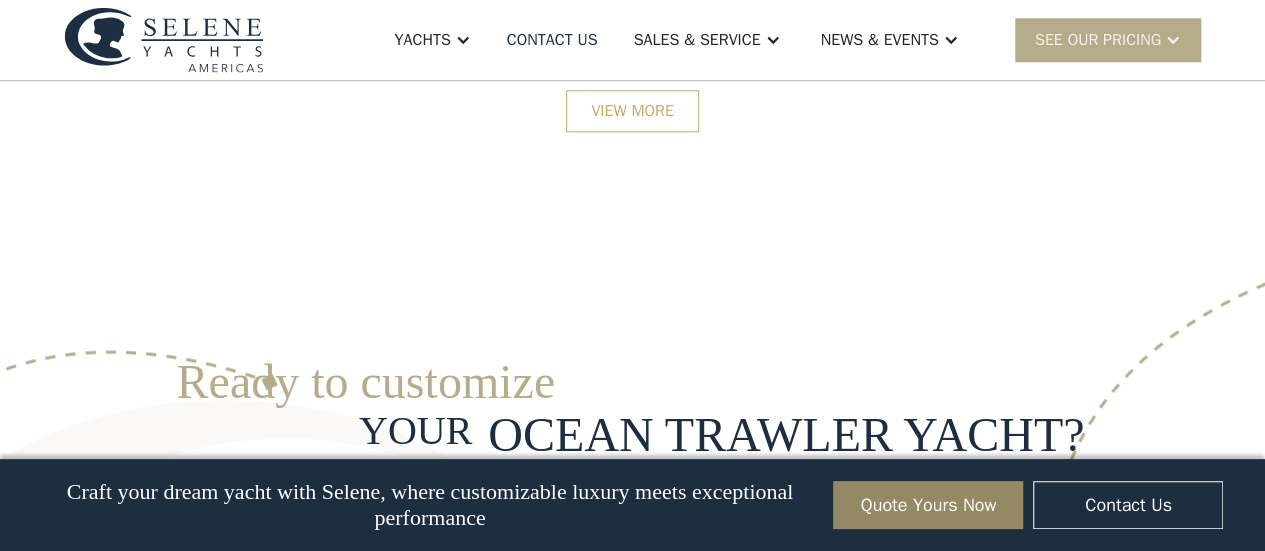 click on "View More" at bounding box center [632, 111] 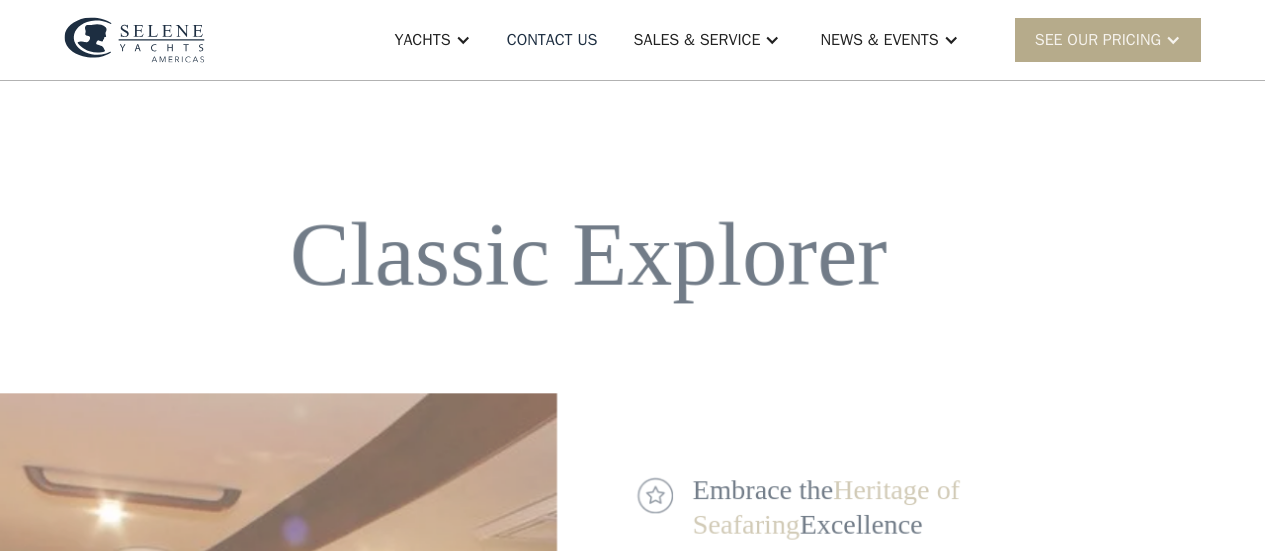 scroll, scrollTop: 0, scrollLeft: 0, axis: both 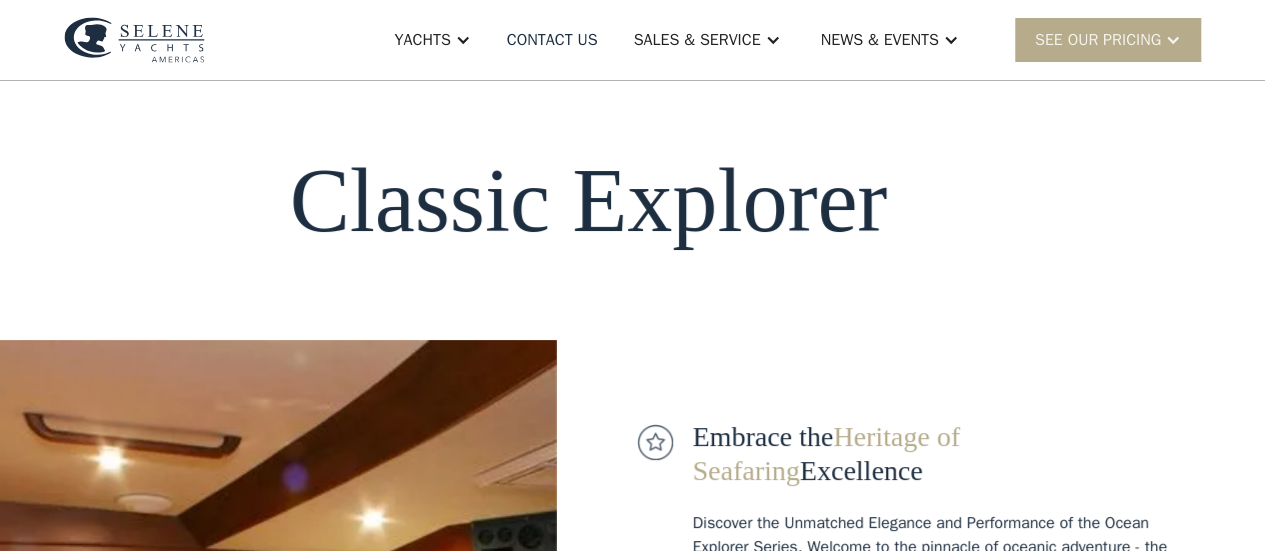 click at bounding box center [134, 40] 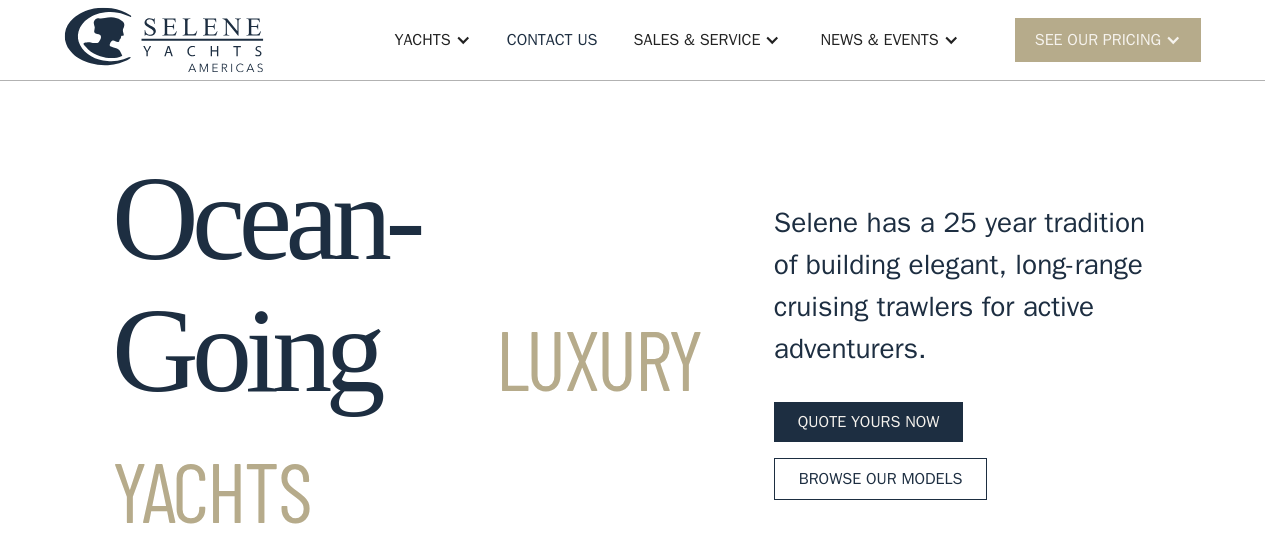 scroll, scrollTop: 0, scrollLeft: 0, axis: both 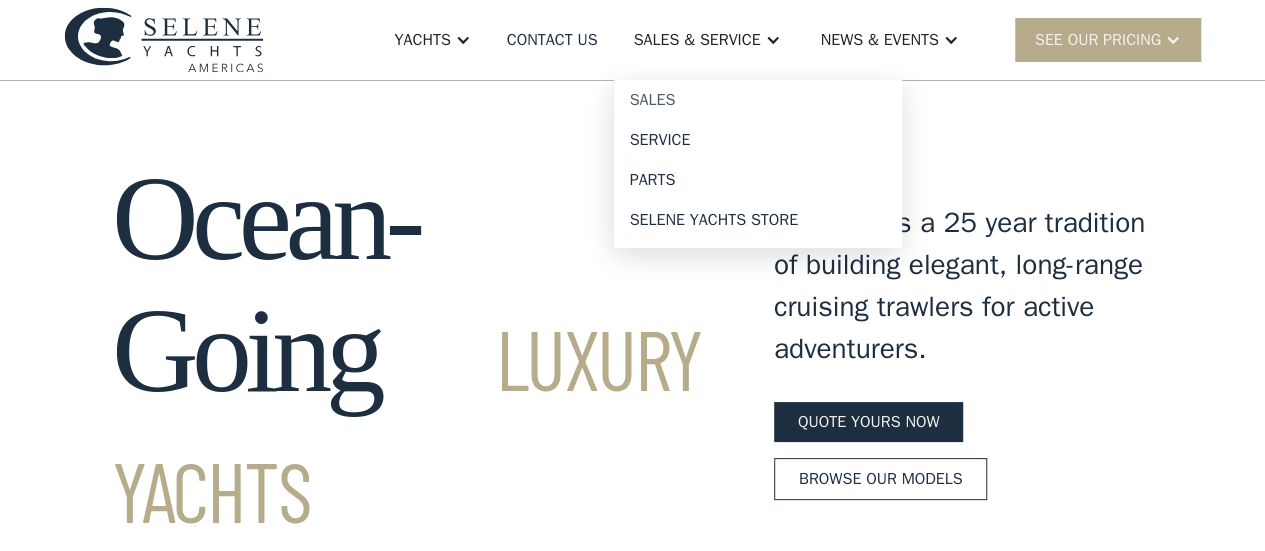 click on "Sales" at bounding box center (758, 100) 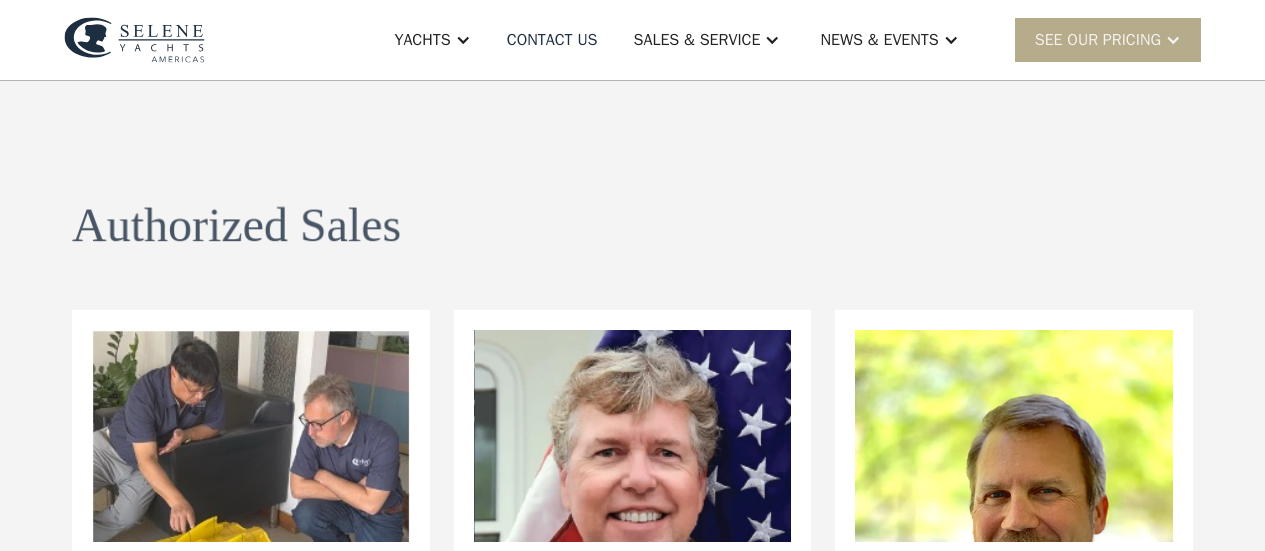 scroll, scrollTop: 0, scrollLeft: 0, axis: both 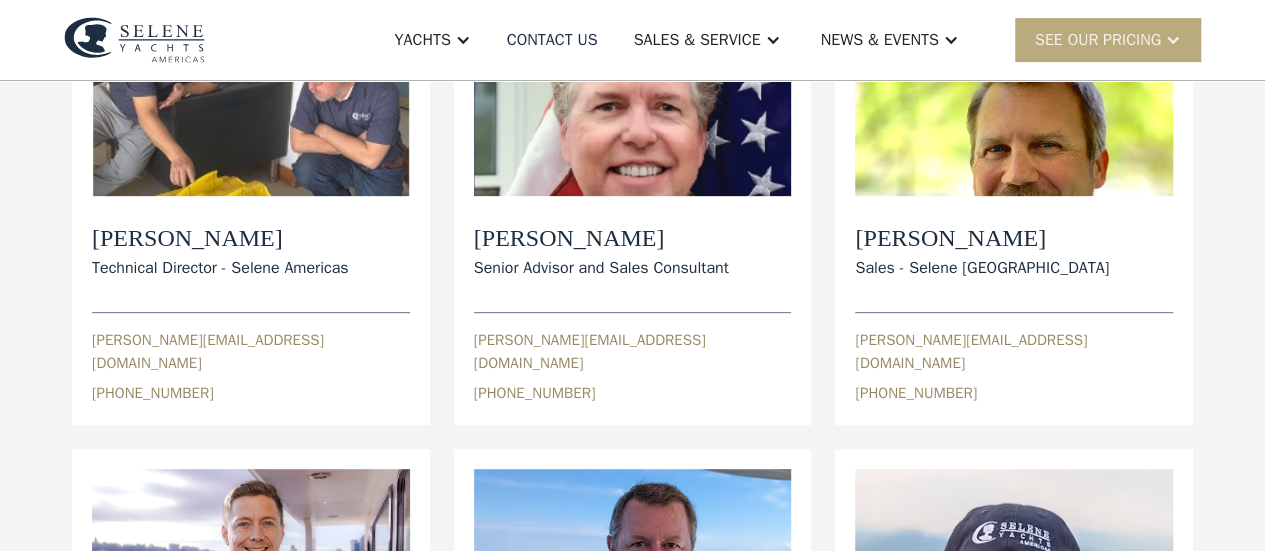click on "SEE Our Pricing" at bounding box center (1108, 39) 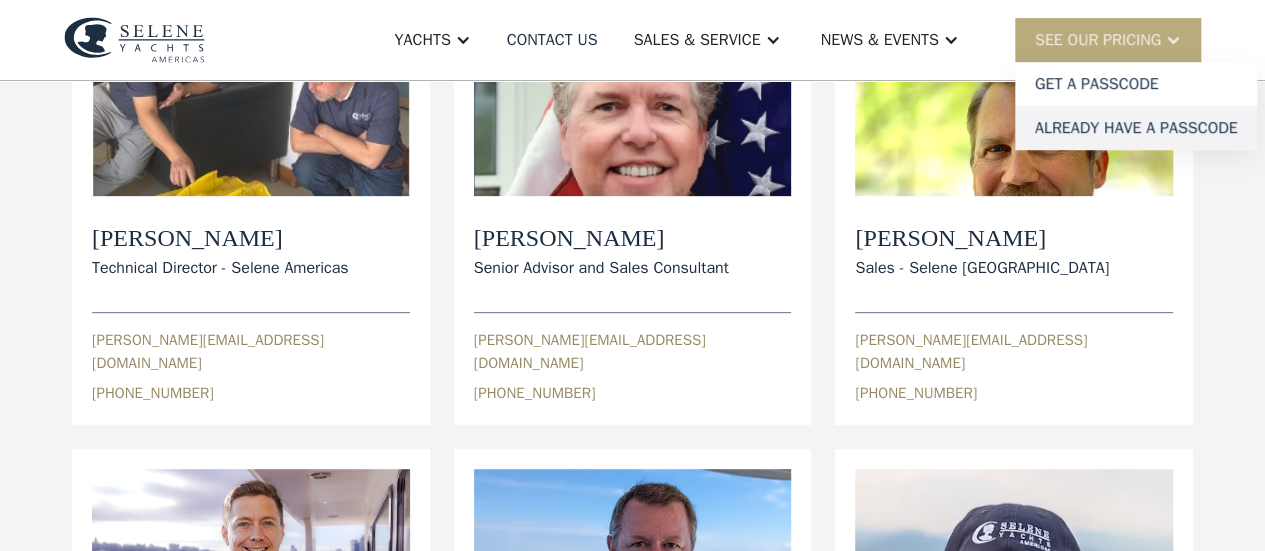 click on "Already have a passcode" at bounding box center [1136, 128] 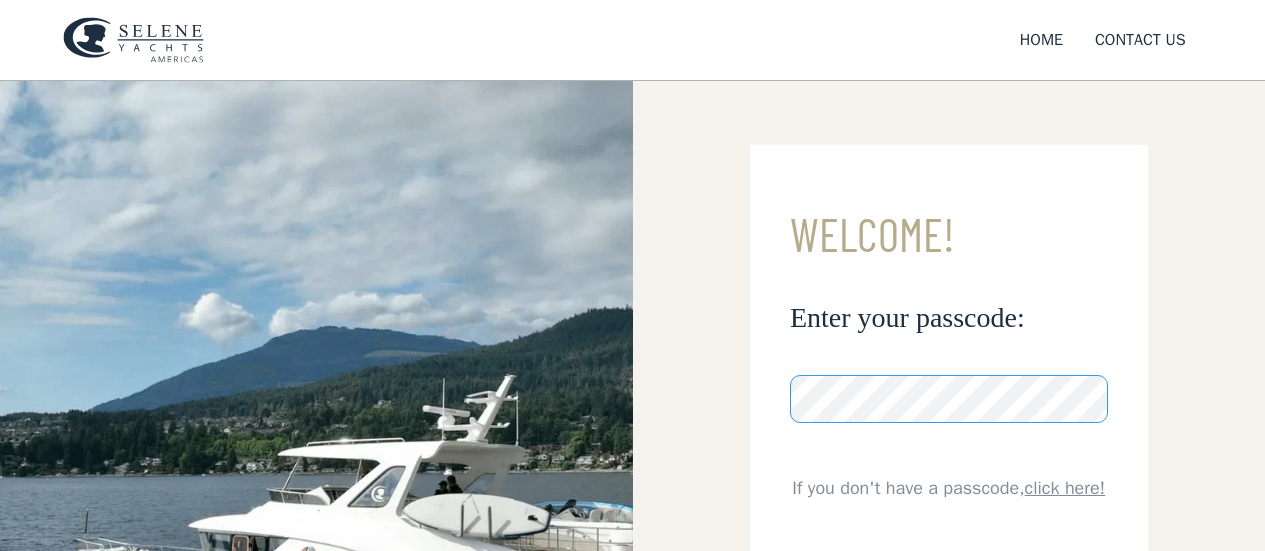 scroll, scrollTop: 0, scrollLeft: 0, axis: both 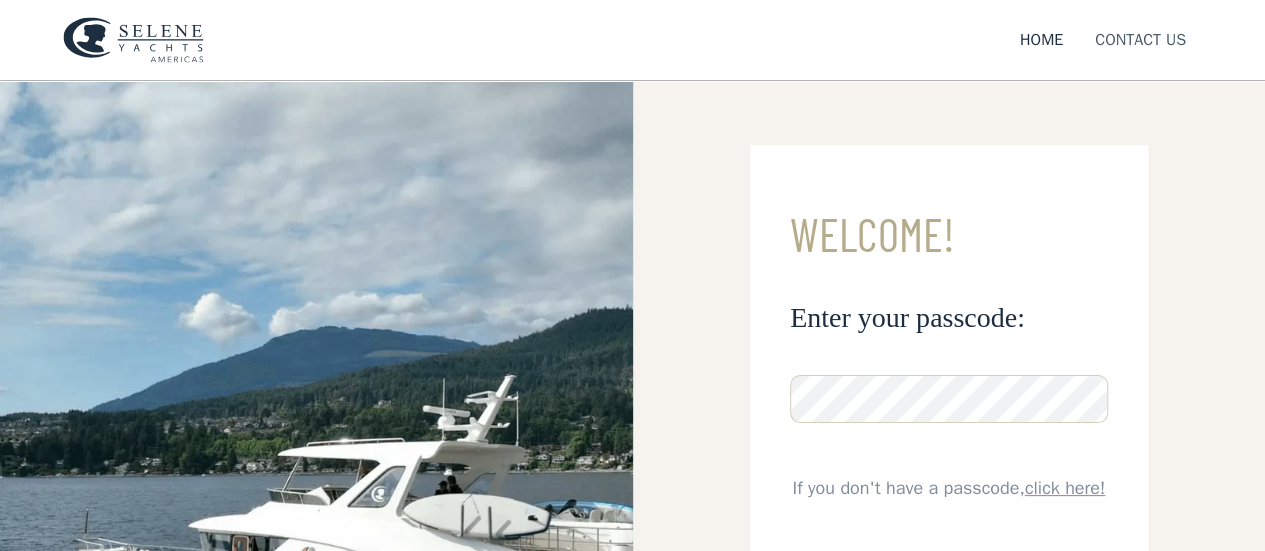 click on "Contact US" at bounding box center (1140, 40) 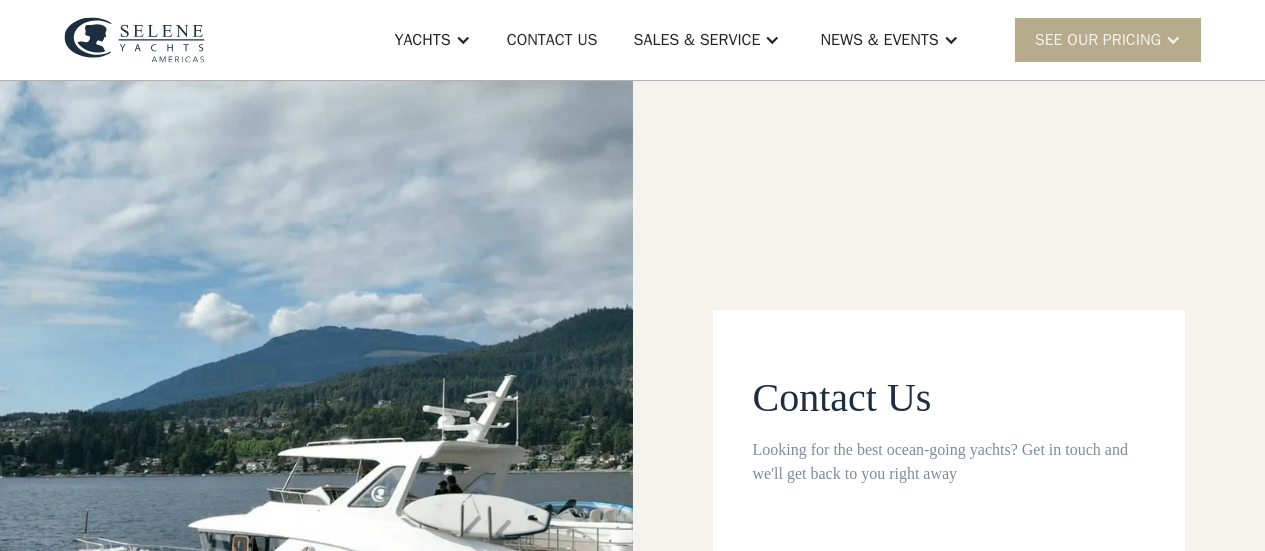 scroll, scrollTop: 0, scrollLeft: 0, axis: both 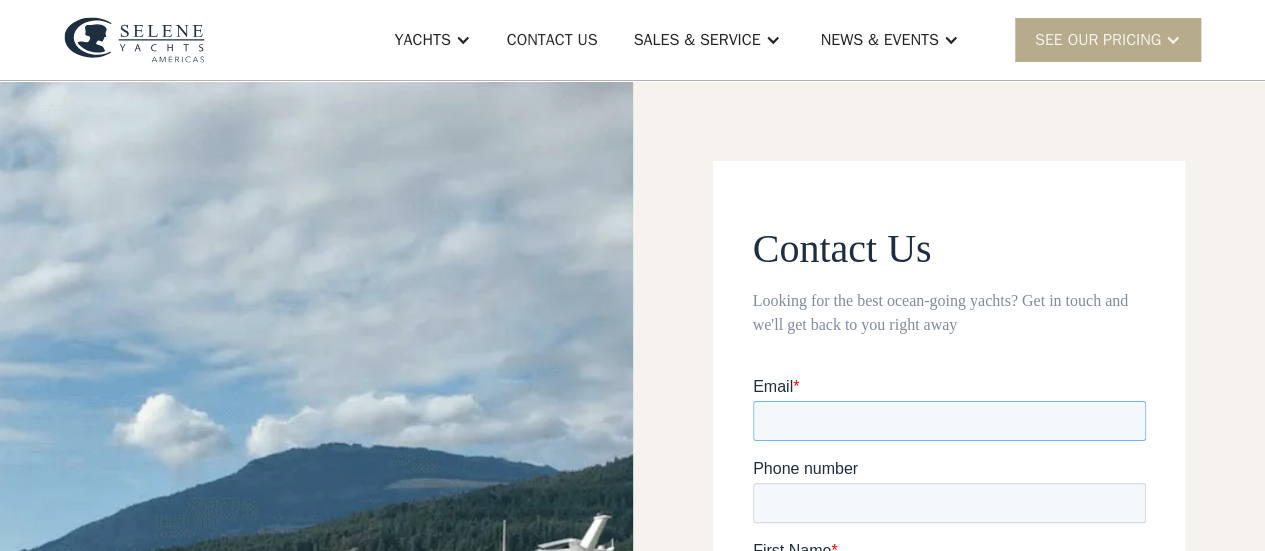 click on "Email *" at bounding box center (948, 421) 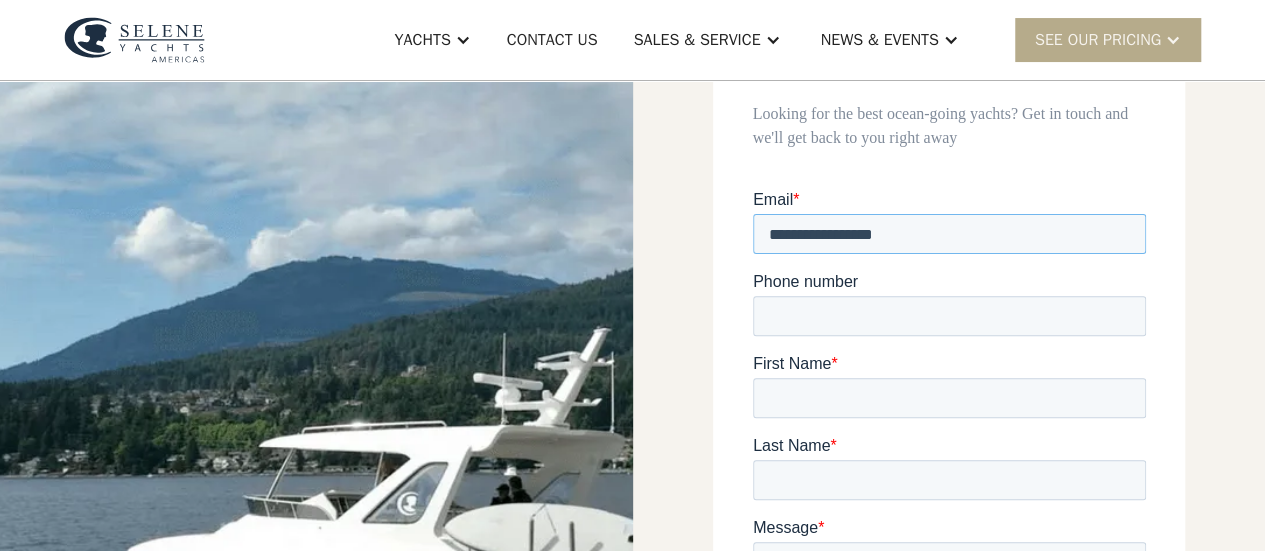 scroll, scrollTop: 190, scrollLeft: 0, axis: vertical 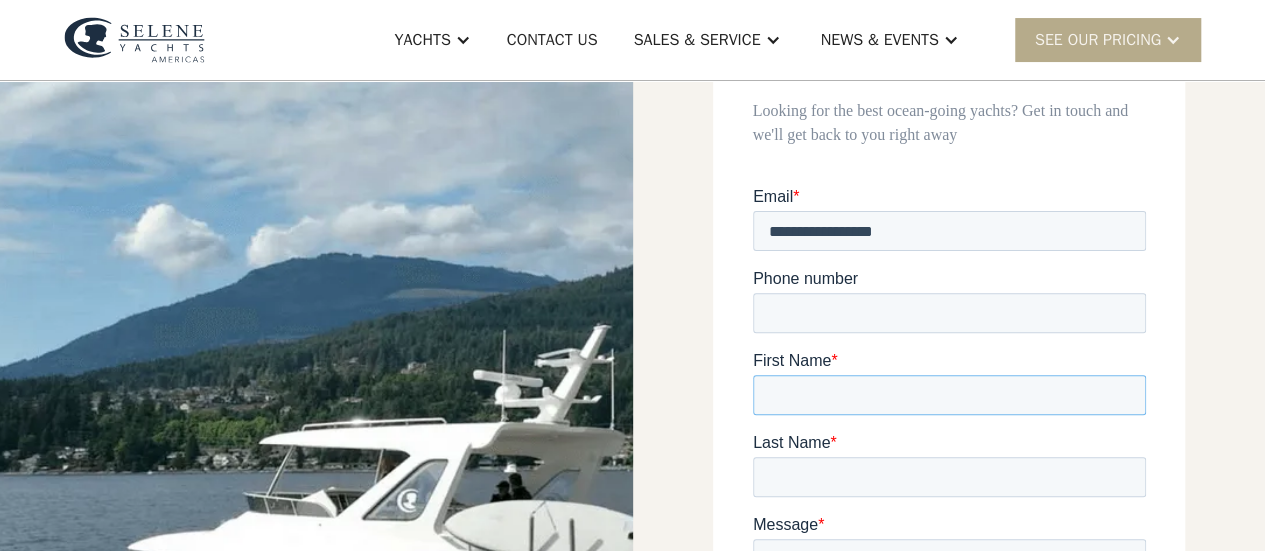 click on "First Name *" at bounding box center [948, 395] 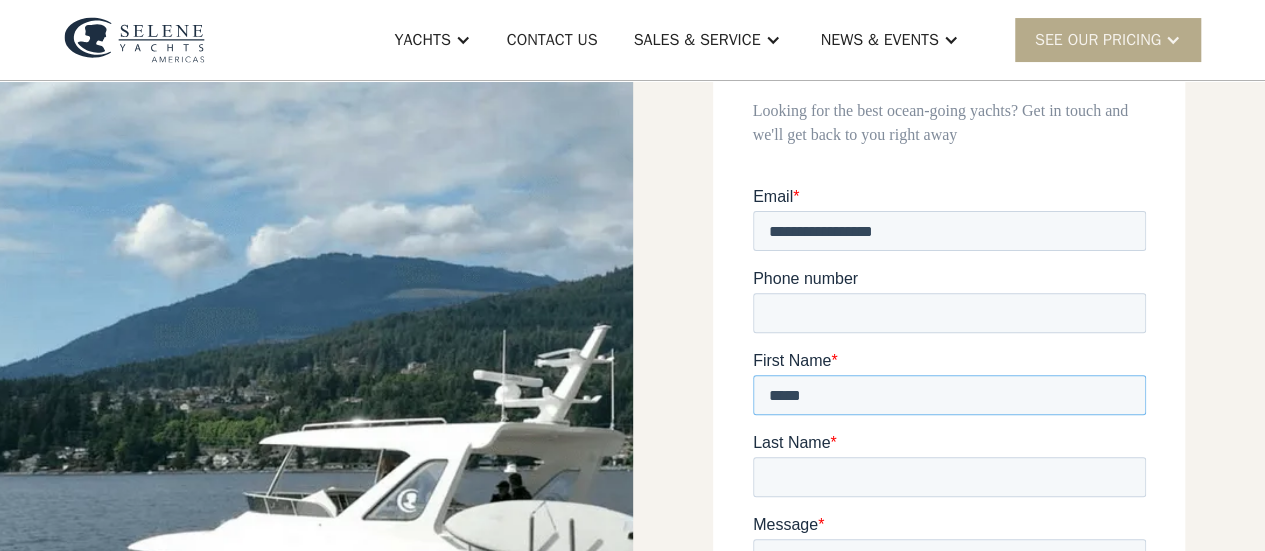 type on "*****" 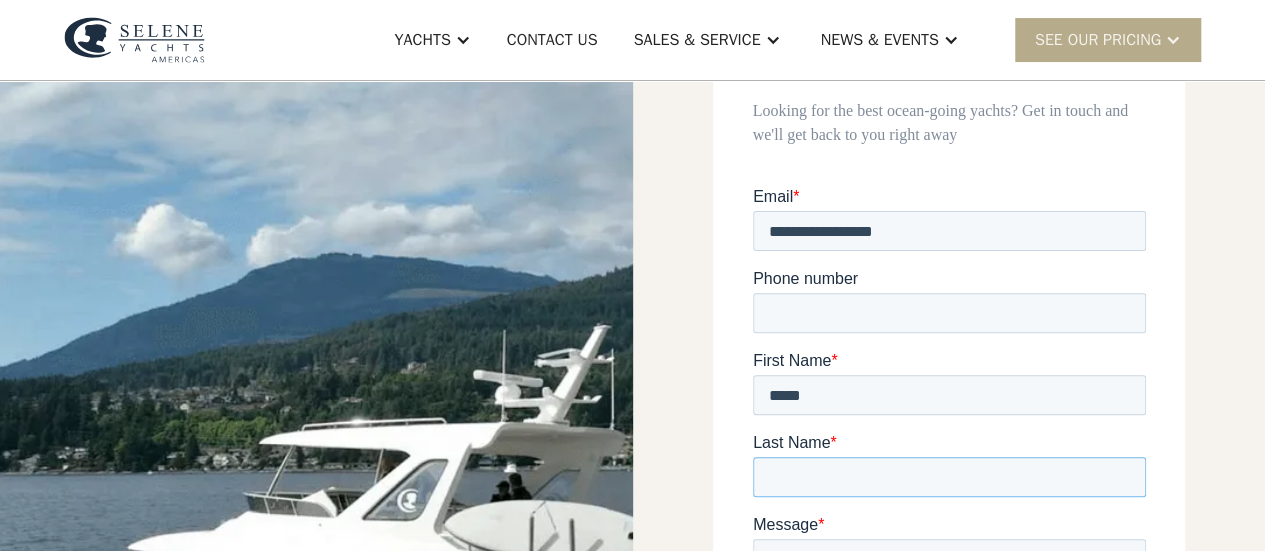 click on "Last Name *" at bounding box center (948, 477) 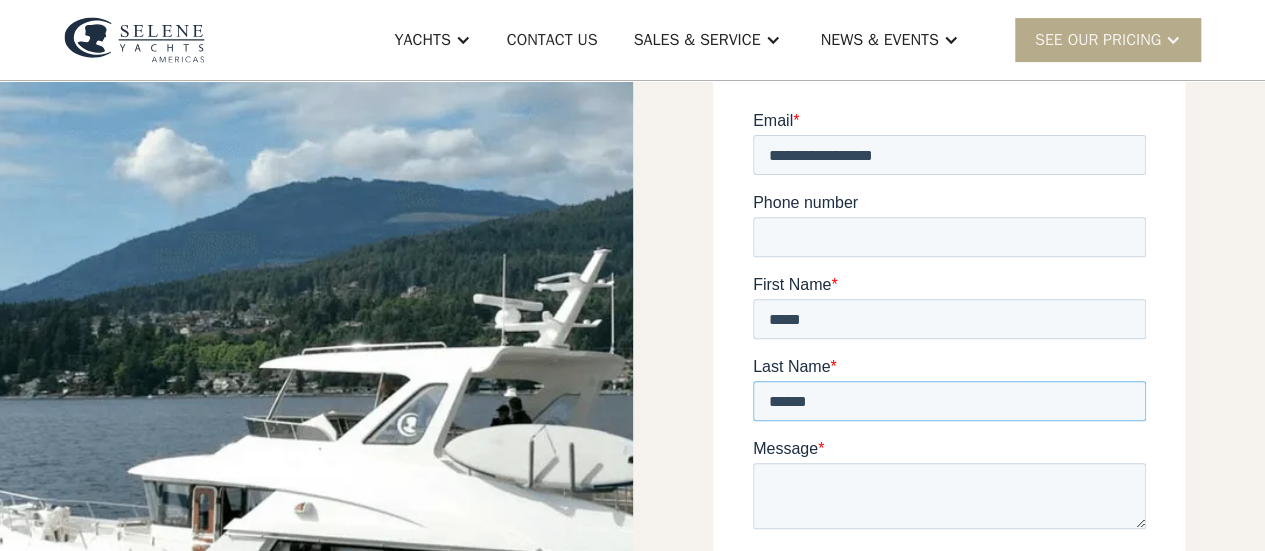 scroll, scrollTop: 270, scrollLeft: 0, axis: vertical 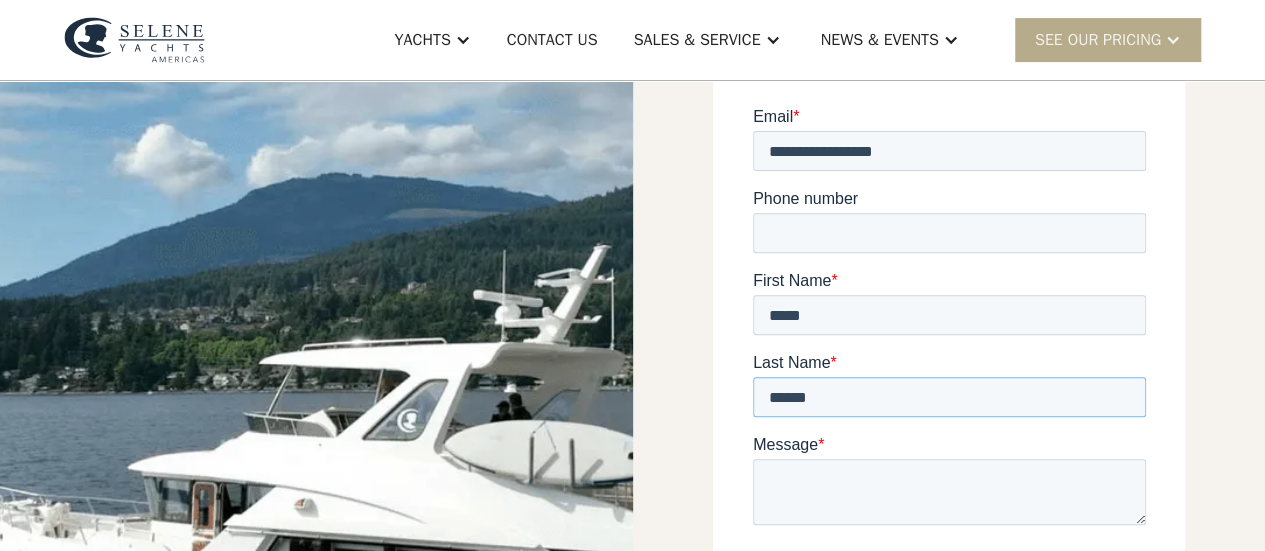 type on "******" 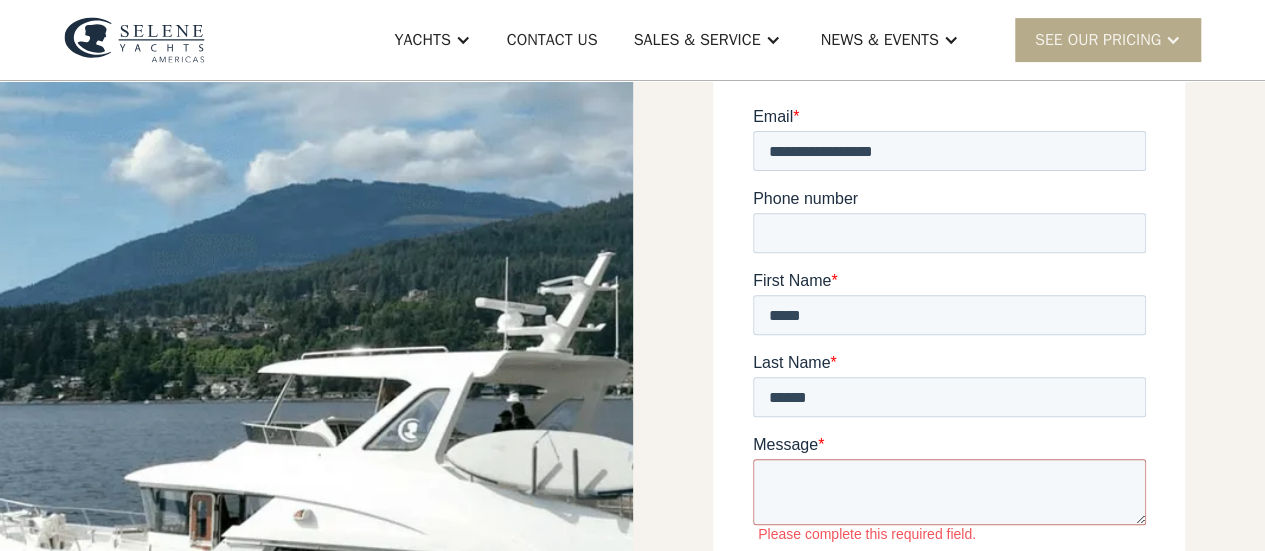 drag, startPoint x: 38, startPoint y: 309, endPoint x: 663, endPoint y: 481, distance: 648.2353 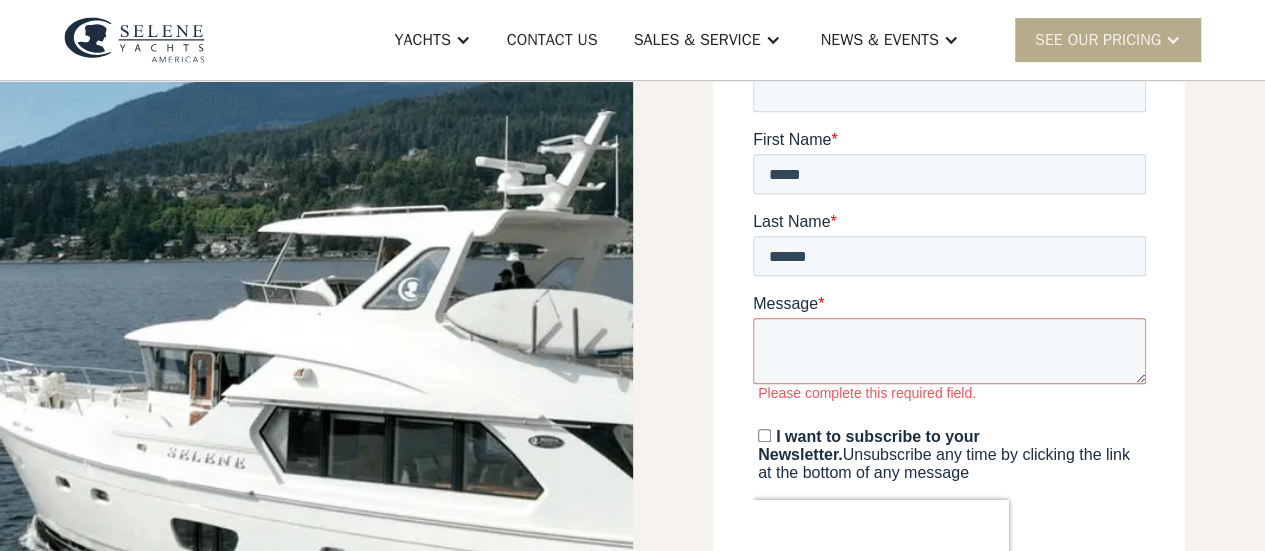 scroll, scrollTop: 413, scrollLeft: 0, axis: vertical 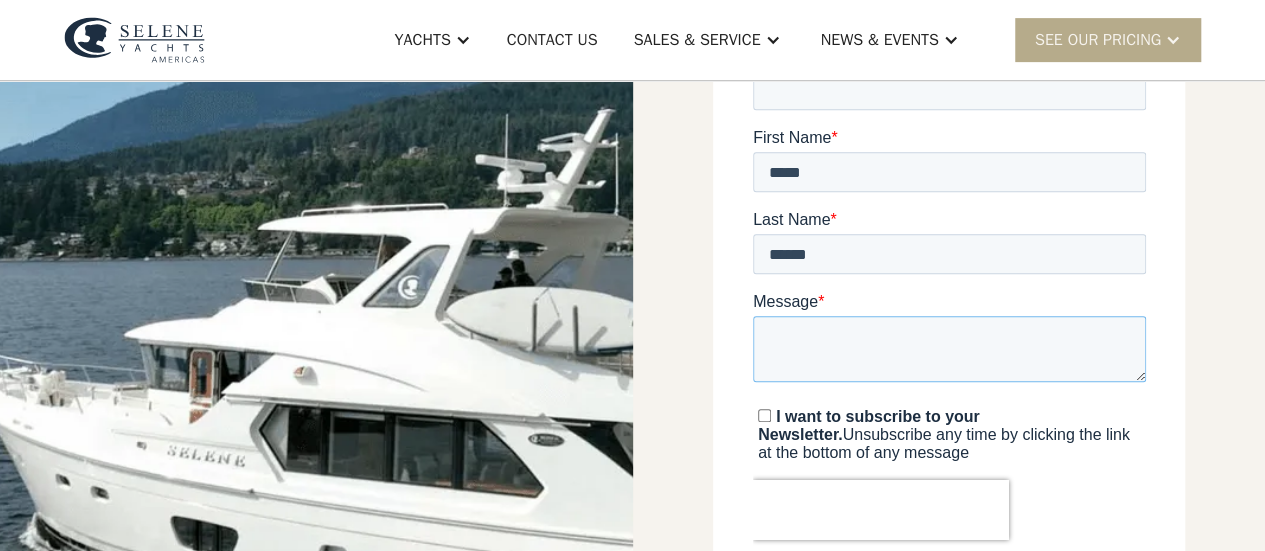 click on "Message *" at bounding box center [948, 349] 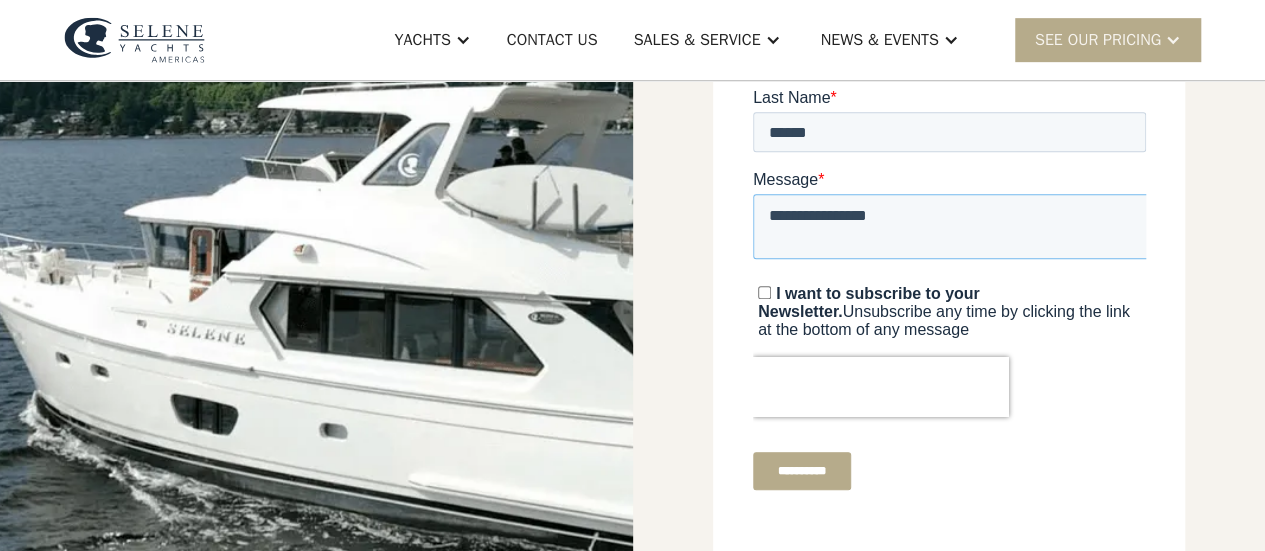 scroll, scrollTop: 540, scrollLeft: 0, axis: vertical 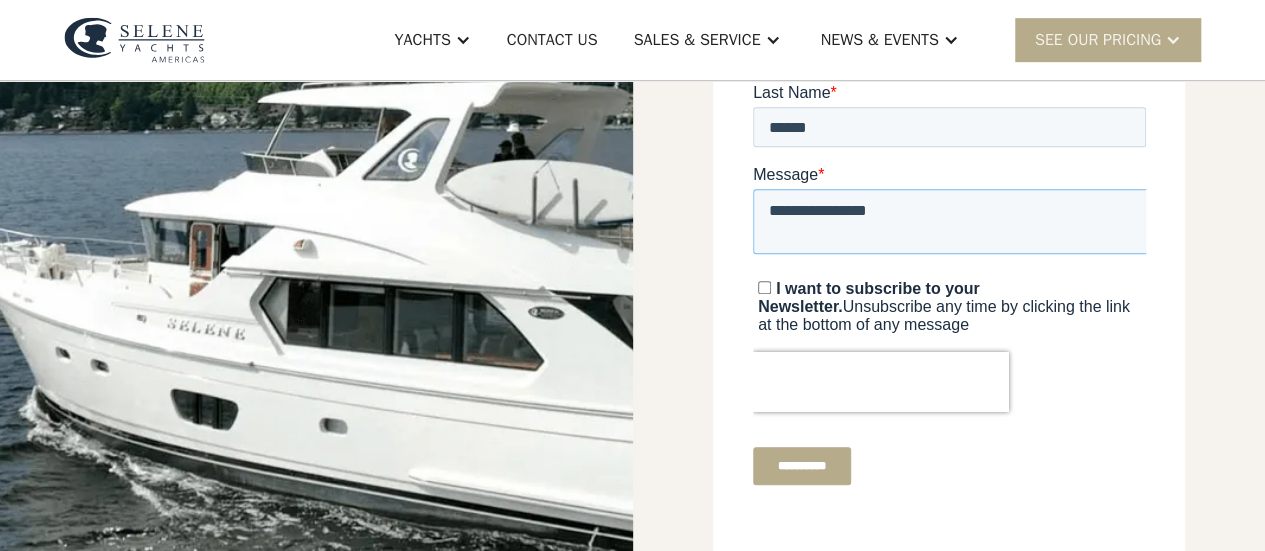 type on "**********" 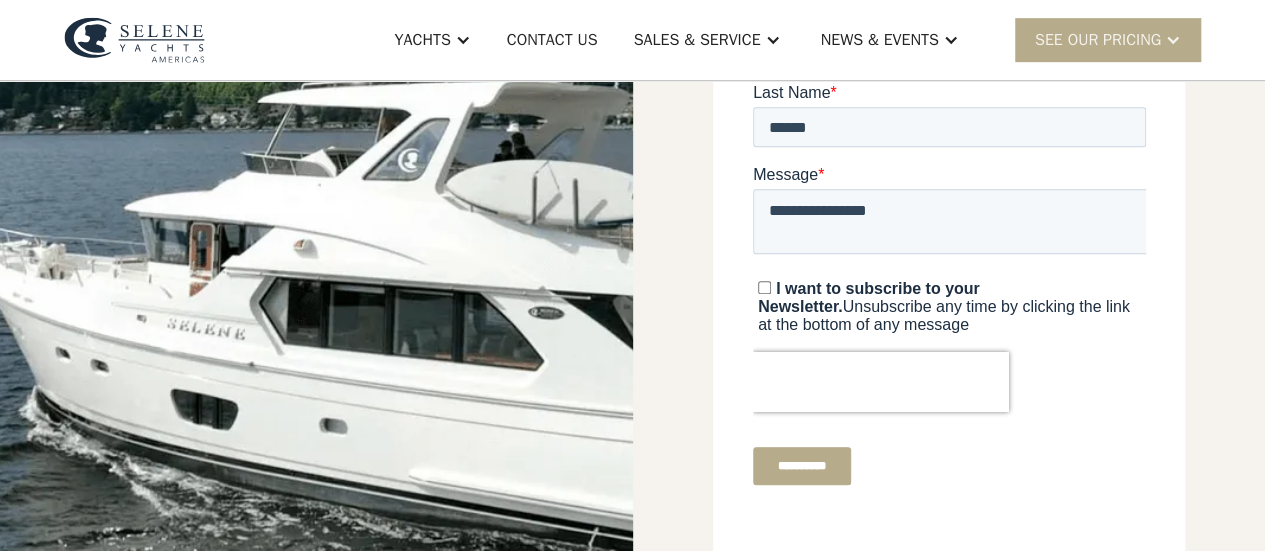 click on "**********" at bounding box center (801, 466) 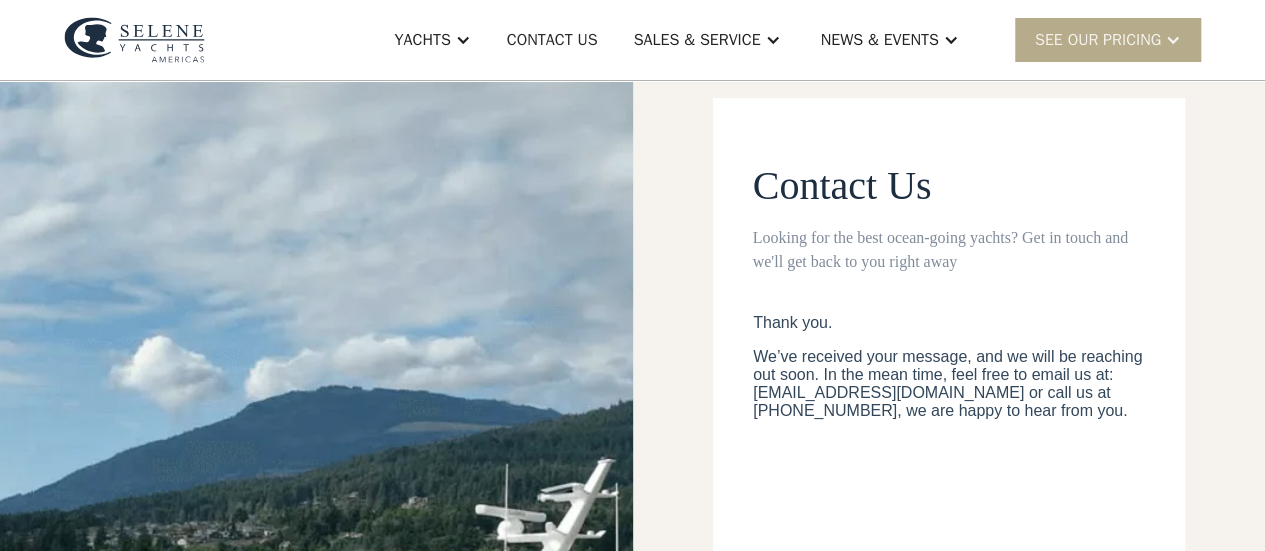 scroll, scrollTop: 60, scrollLeft: 0, axis: vertical 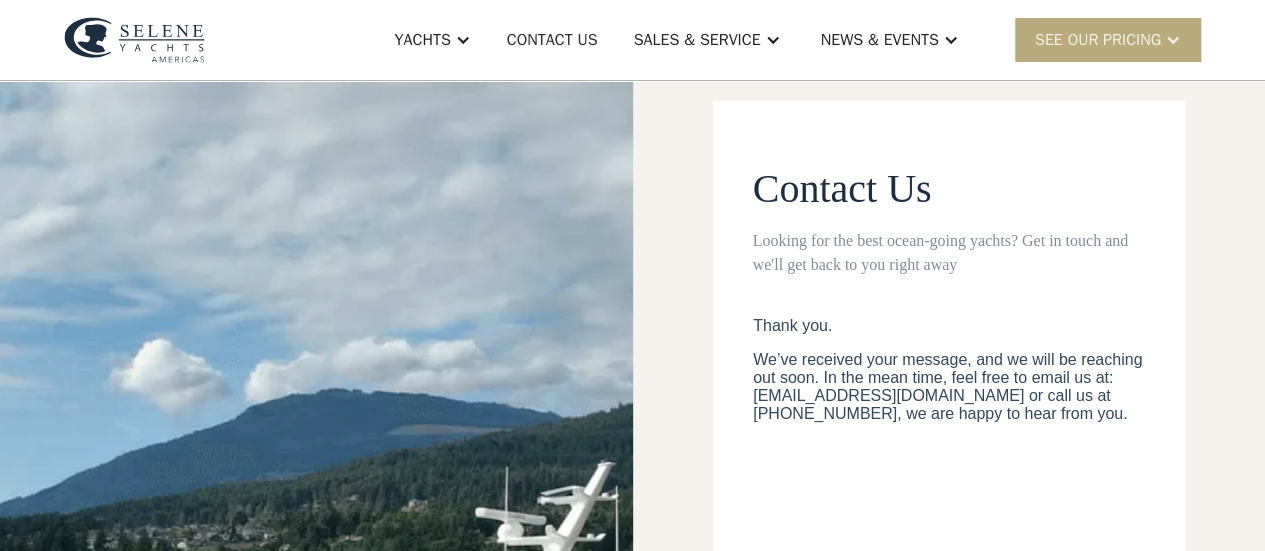 click on "SEE Our Pricing" at bounding box center [1098, 40] 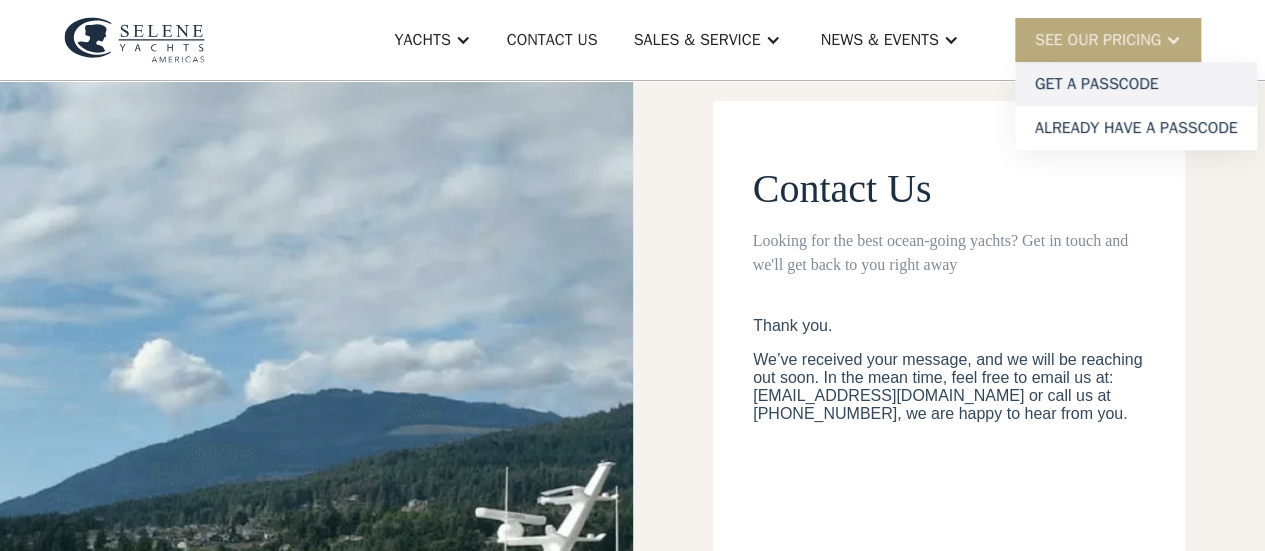 click on "Get a PASSCODE" at bounding box center [1136, 84] 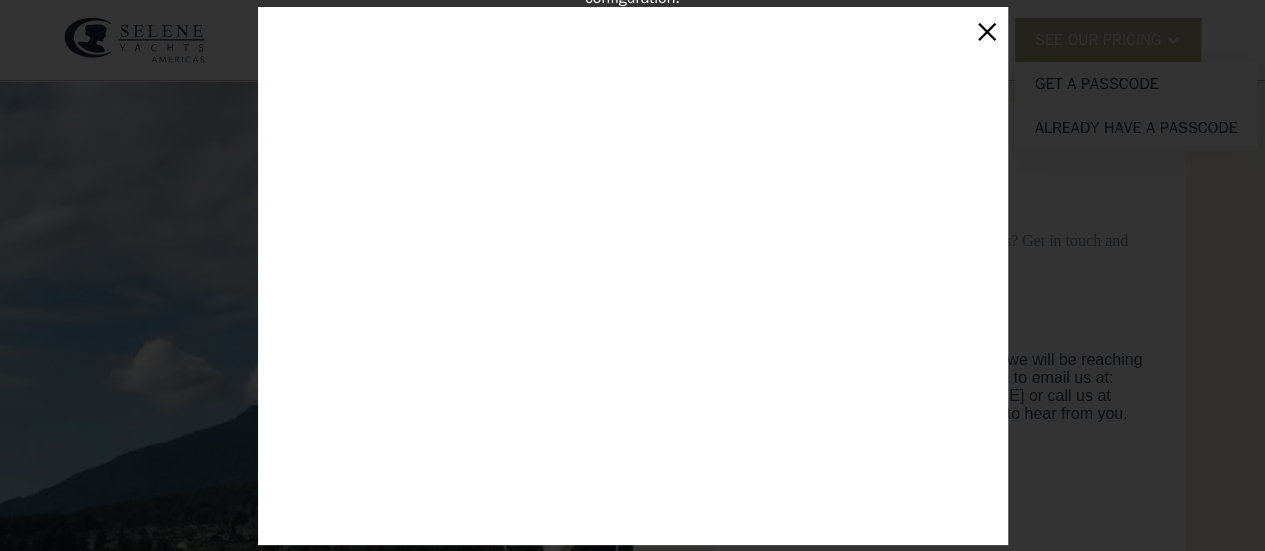 scroll, scrollTop: 5, scrollLeft: 0, axis: vertical 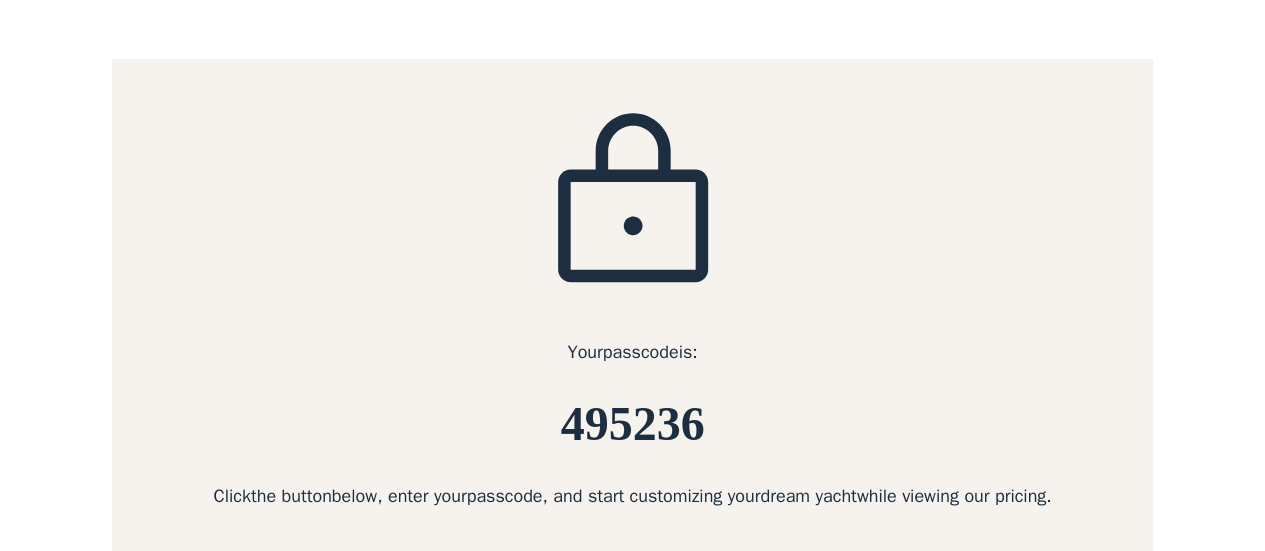 click on "495236" at bounding box center (632, 424) 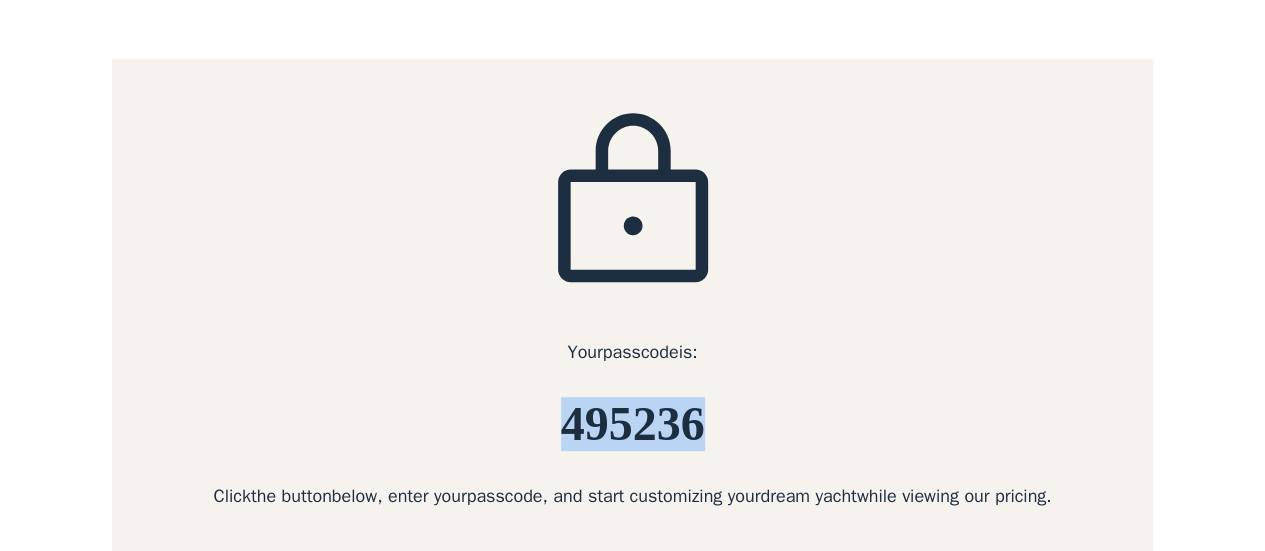 click on "495236" at bounding box center (632, 424) 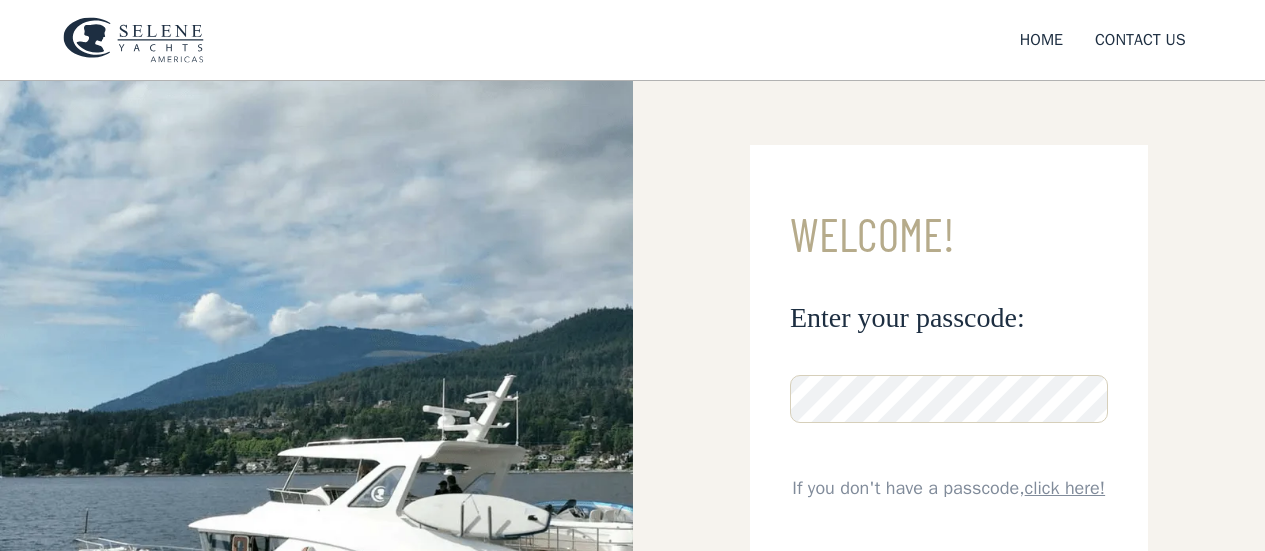 scroll, scrollTop: 0, scrollLeft: 0, axis: both 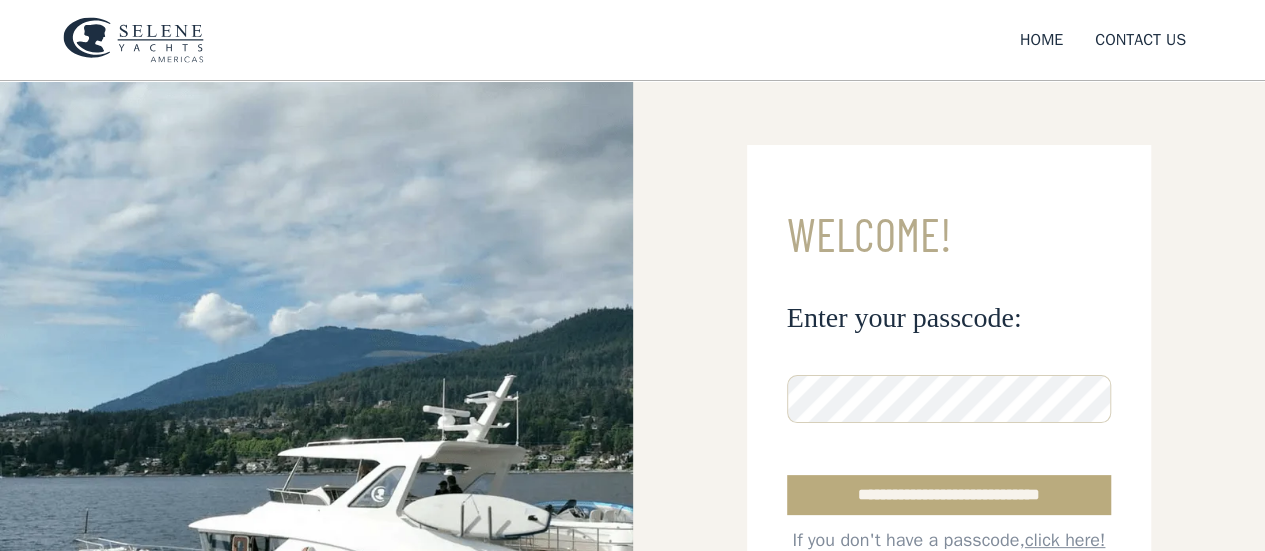 click on "**********" at bounding box center (949, 495) 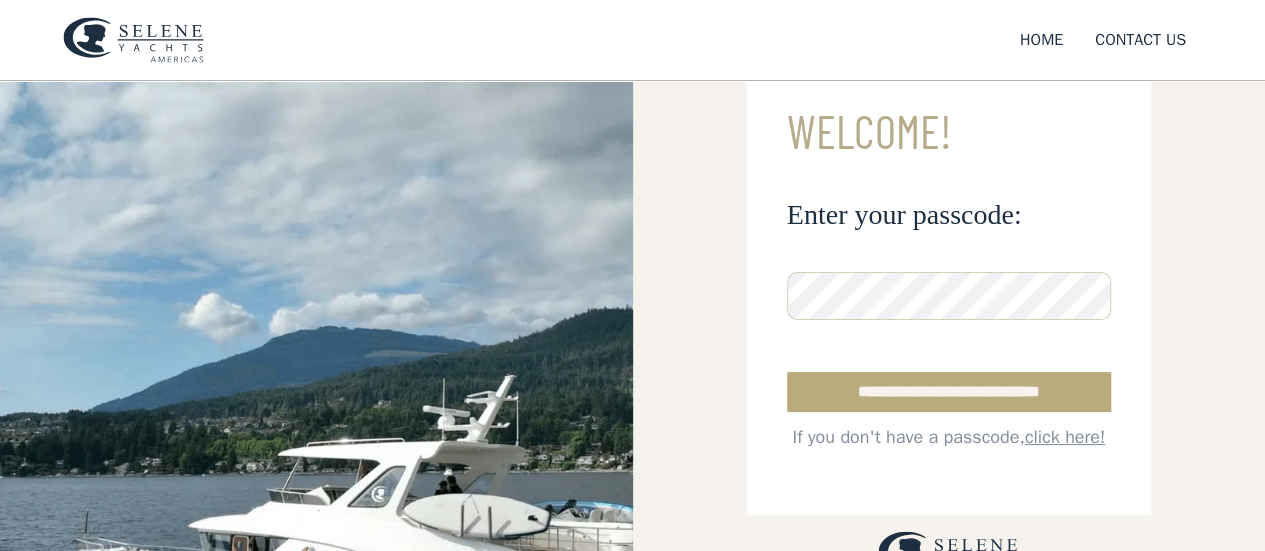 scroll, scrollTop: 111, scrollLeft: 0, axis: vertical 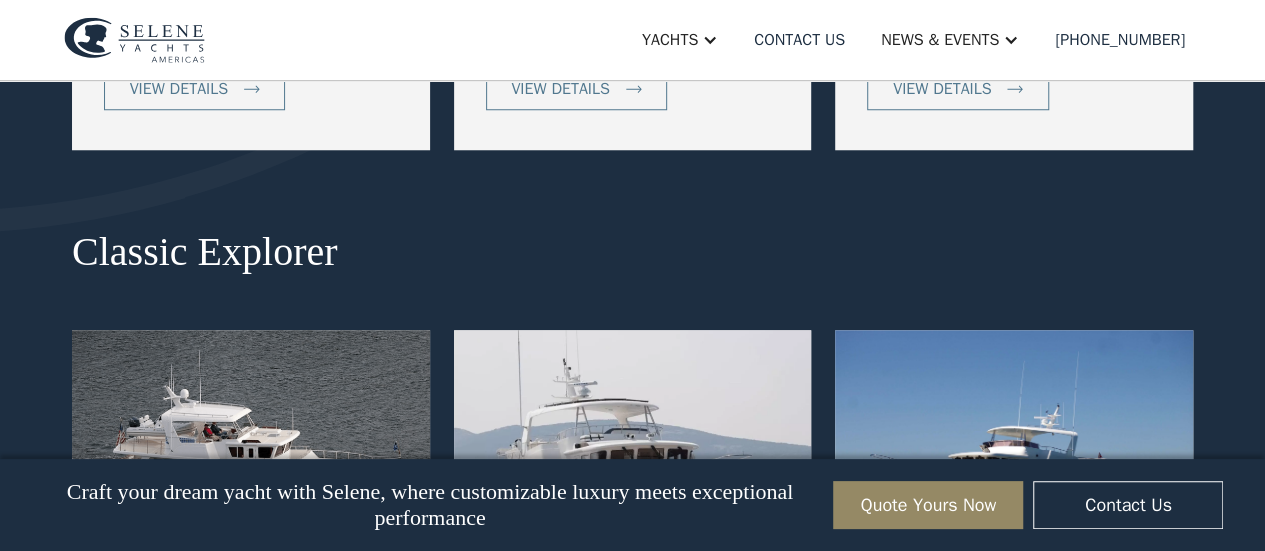 click on "Ocean Explorer Ocean 60 11 KNOTS 4 CABINS 3 HEADS 425 POWER (HP) view details Ocean 72 11 KNOTS 6 CABINS 5 HEADS 810 POWER (HP) view details Ocean 78 12 KNOTS 4 CABINS 5 HEADS 850 POWER (HP) view details Classic Explorer Classic 49 11 KNOTS 2/3 CABINS 2 HEADS 230 POWER (HP) view details Classic 54 12 KNOTS 3 CABINS 2 HEADS 265 POWER (HP) view details Classic 60 12 KNOTS 3 CABINS 2 HEADS 425 POWER (HP) view details" at bounding box center [632, 190] 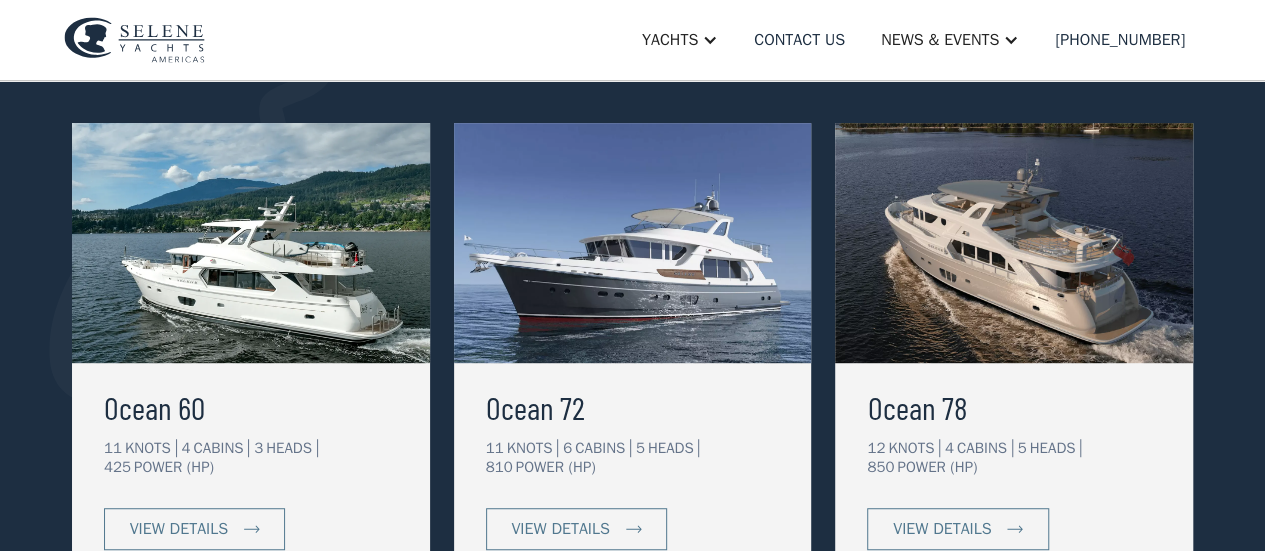 scroll, scrollTop: 407, scrollLeft: 0, axis: vertical 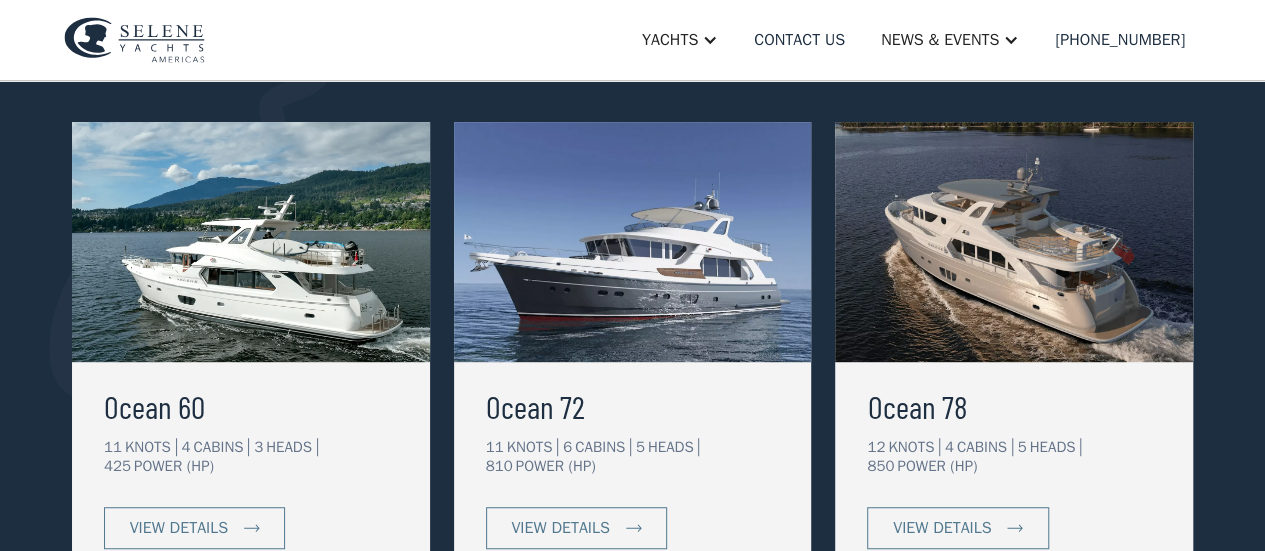 click at bounding box center (251, 242) 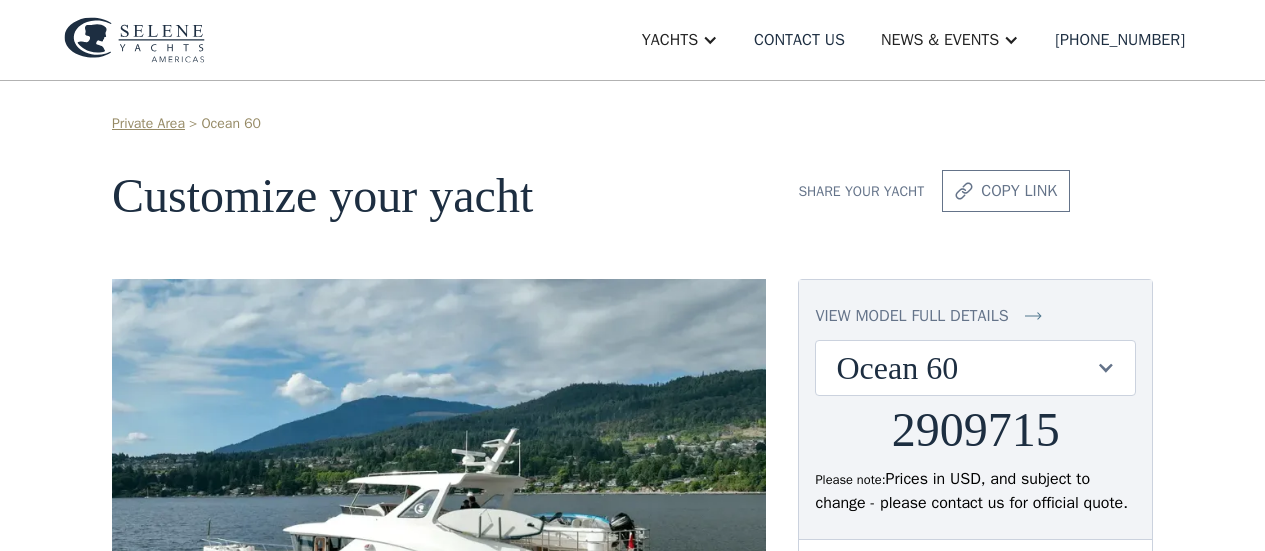scroll, scrollTop: 0, scrollLeft: 0, axis: both 